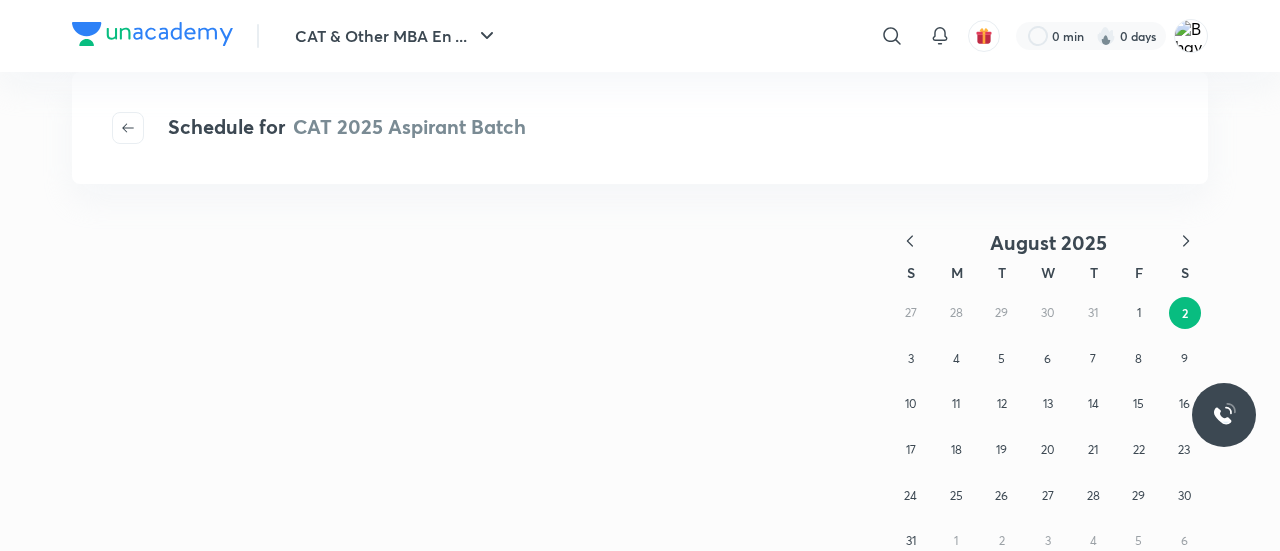 scroll, scrollTop: 0, scrollLeft: 0, axis: both 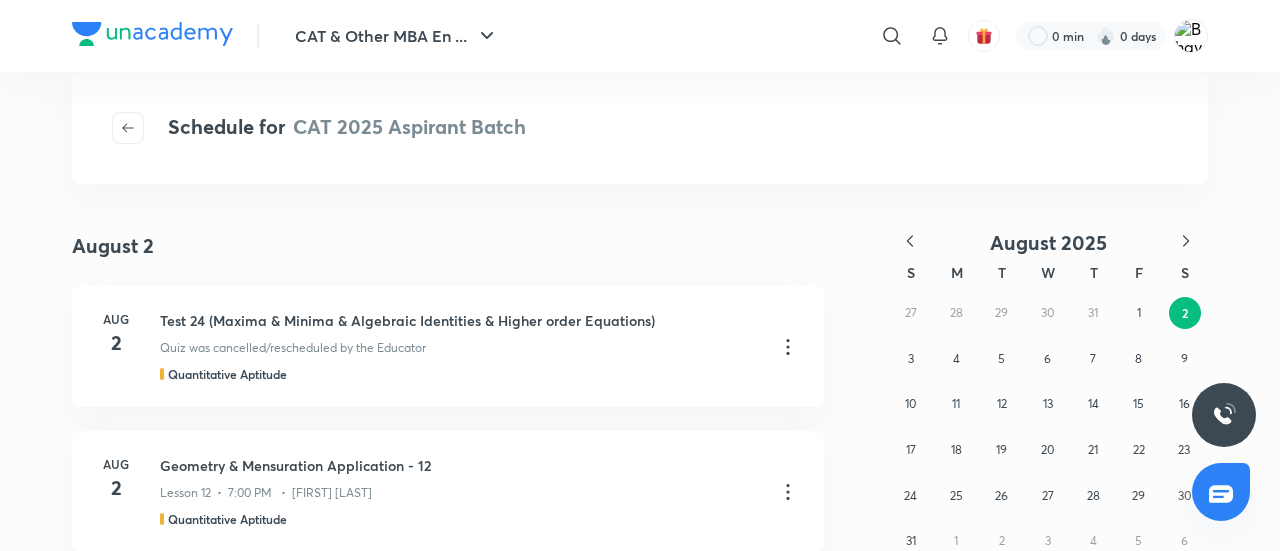 click at bounding box center (152, 34) 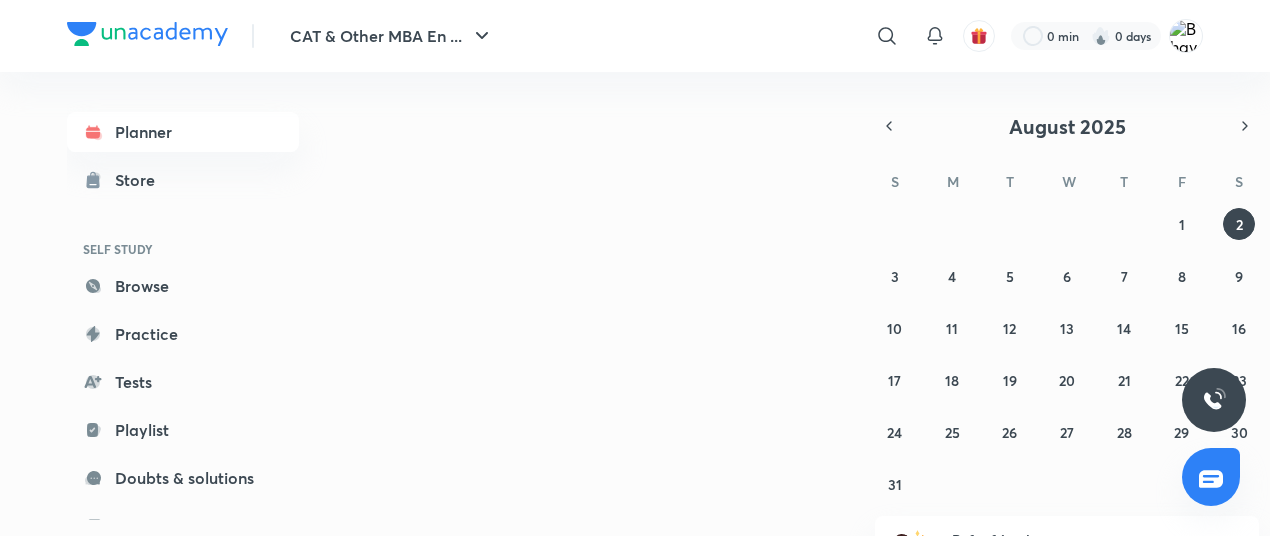 scroll, scrollTop: 0, scrollLeft: 0, axis: both 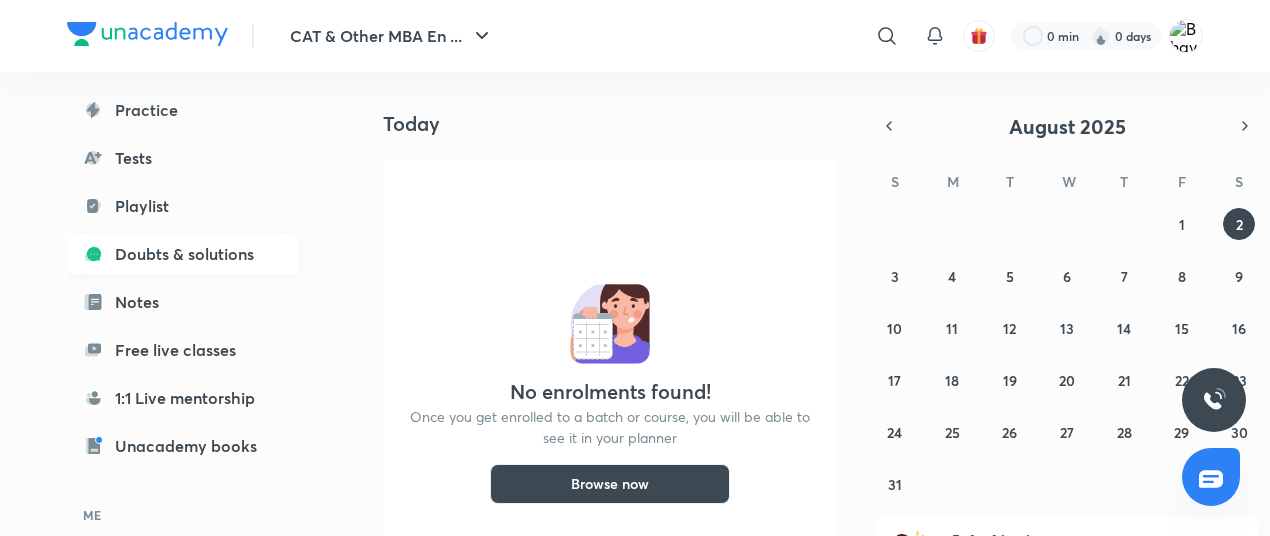 click on "Doubts & solutions" at bounding box center [183, 254] 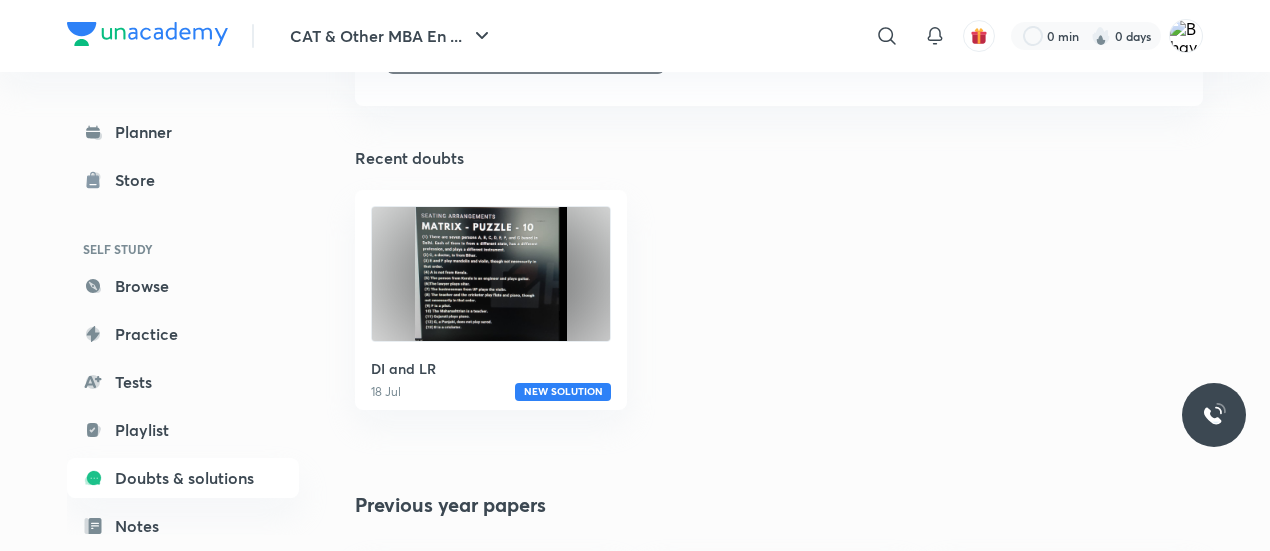 scroll, scrollTop: 473, scrollLeft: 0, axis: vertical 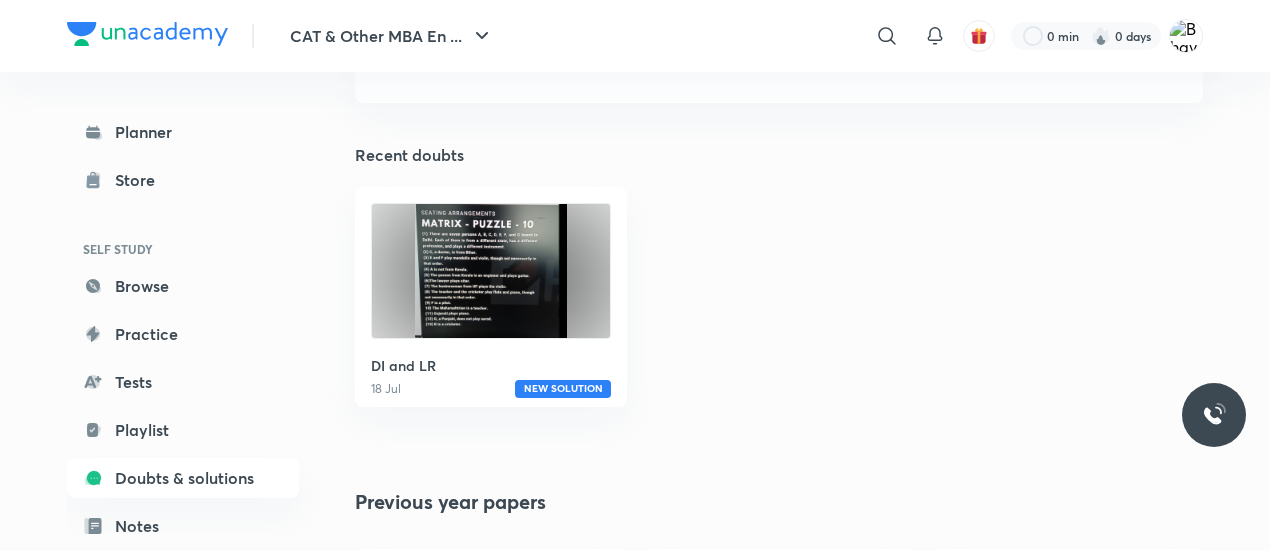 click at bounding box center (491, 271) 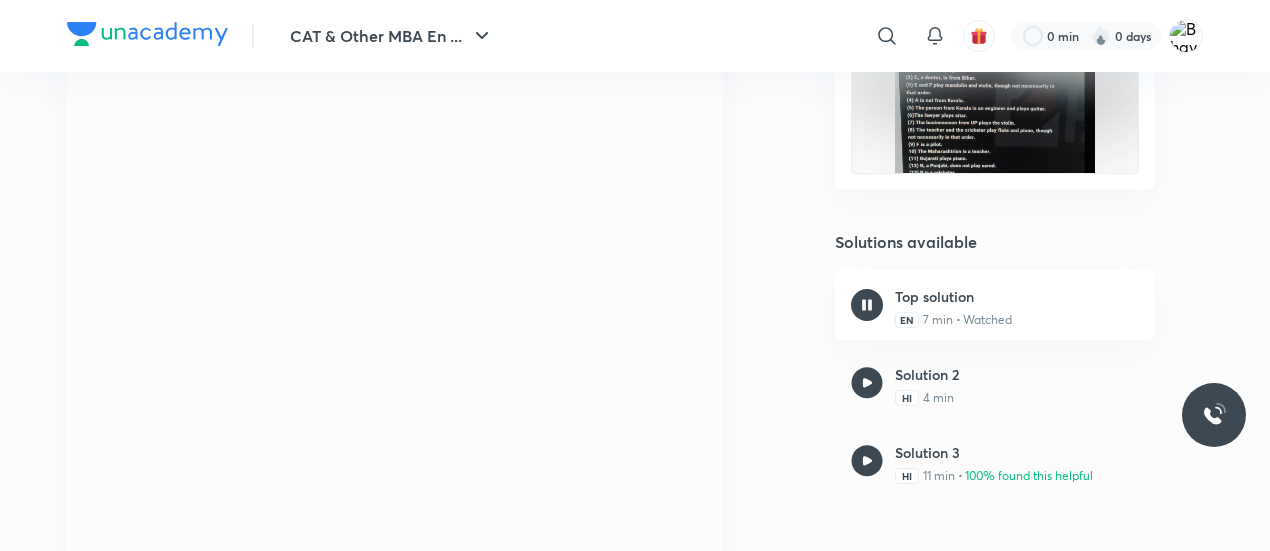 scroll, scrollTop: 656, scrollLeft: 0, axis: vertical 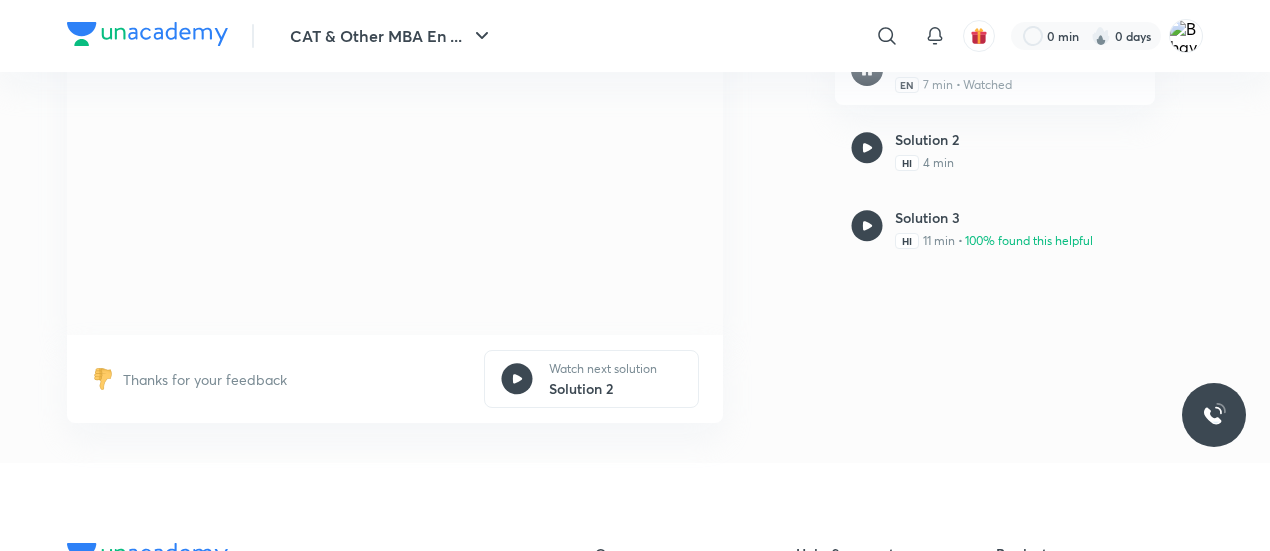 click at bounding box center (517, 379) 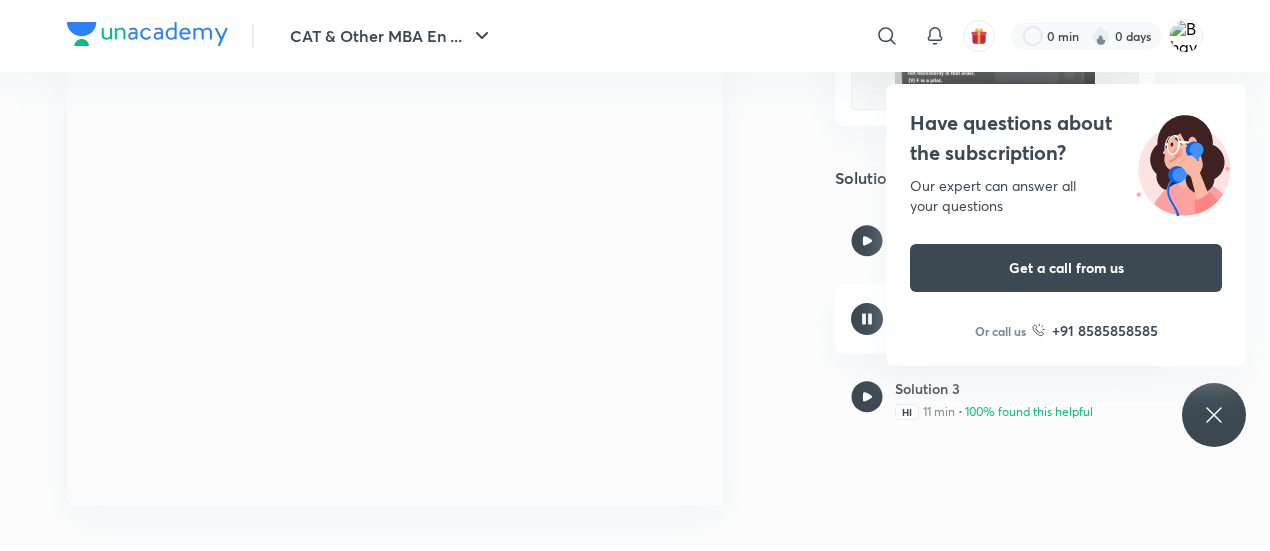 scroll, scrollTop: 484, scrollLeft: 0, axis: vertical 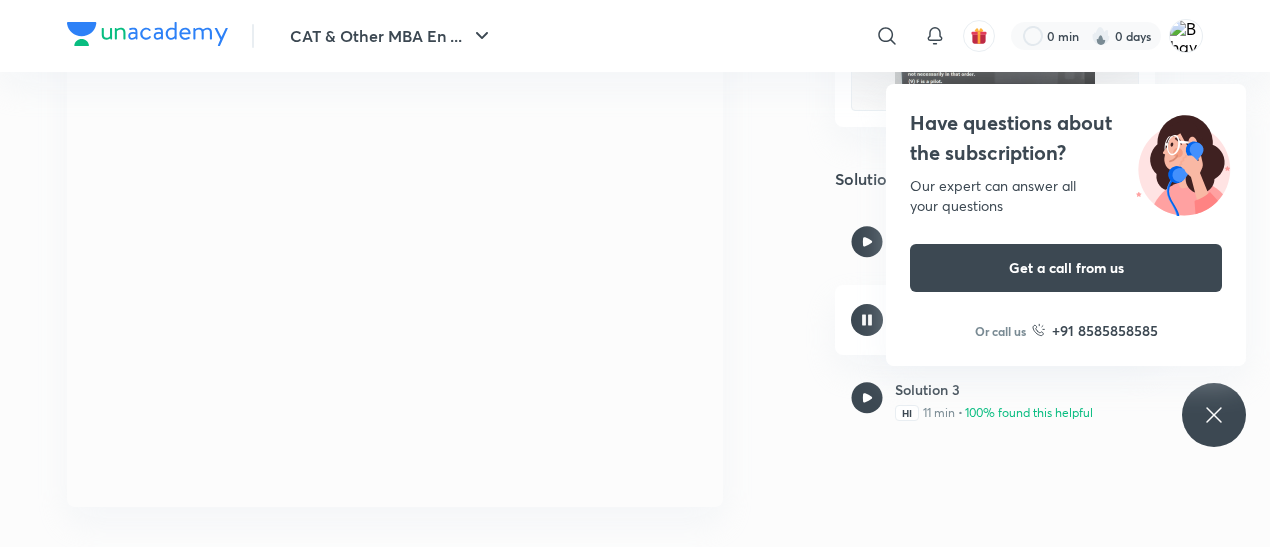 click 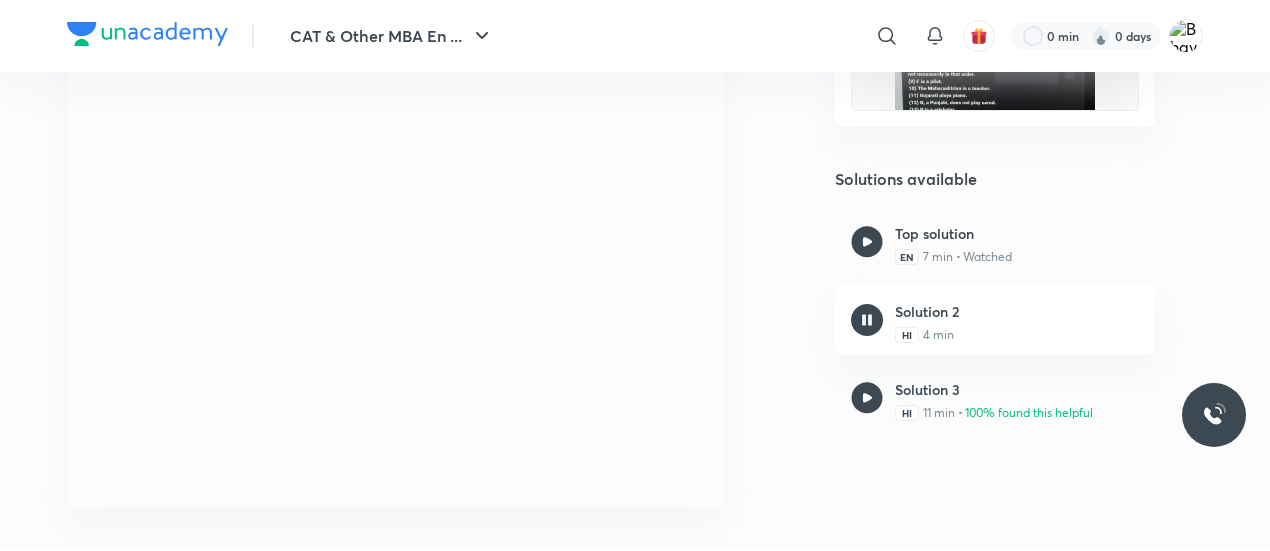click at bounding box center [867, 242] 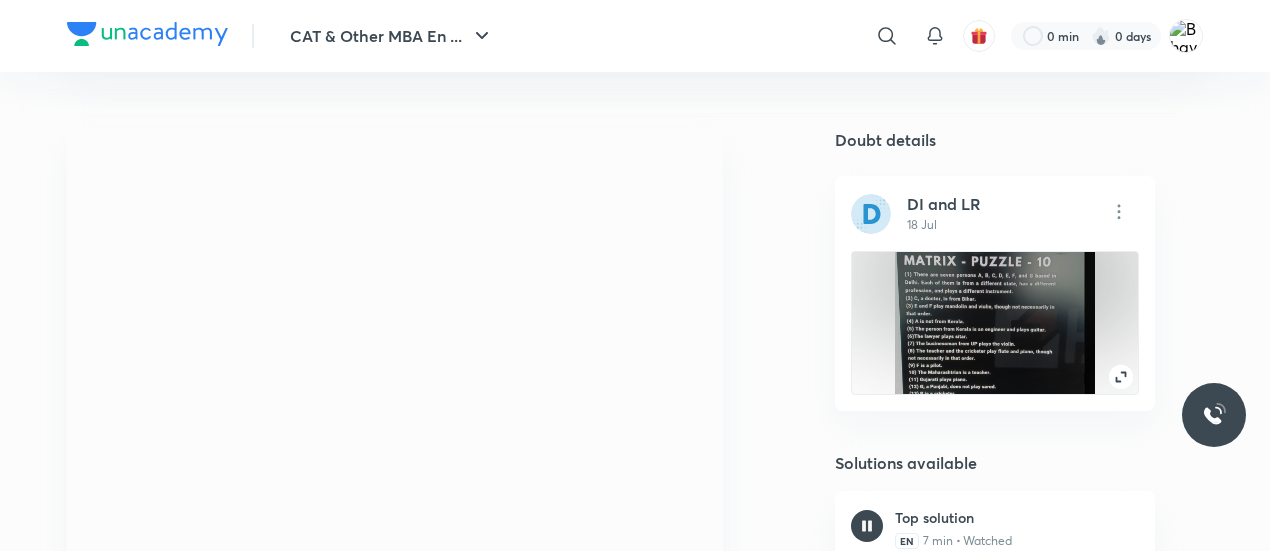 scroll, scrollTop: 462, scrollLeft: 0, axis: vertical 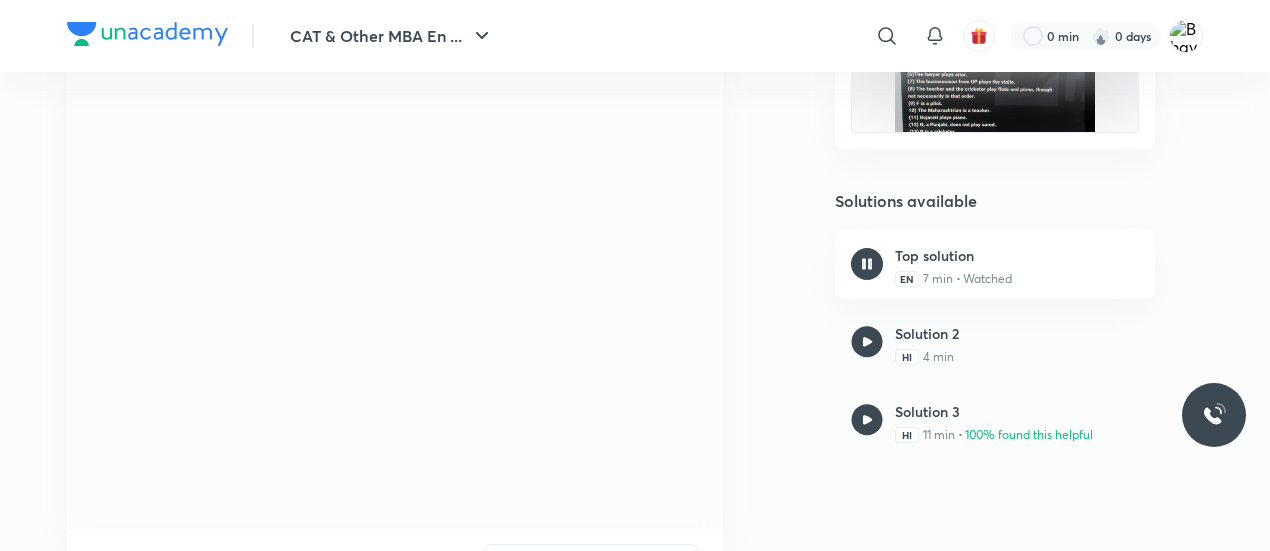 click at bounding box center [867, 420] 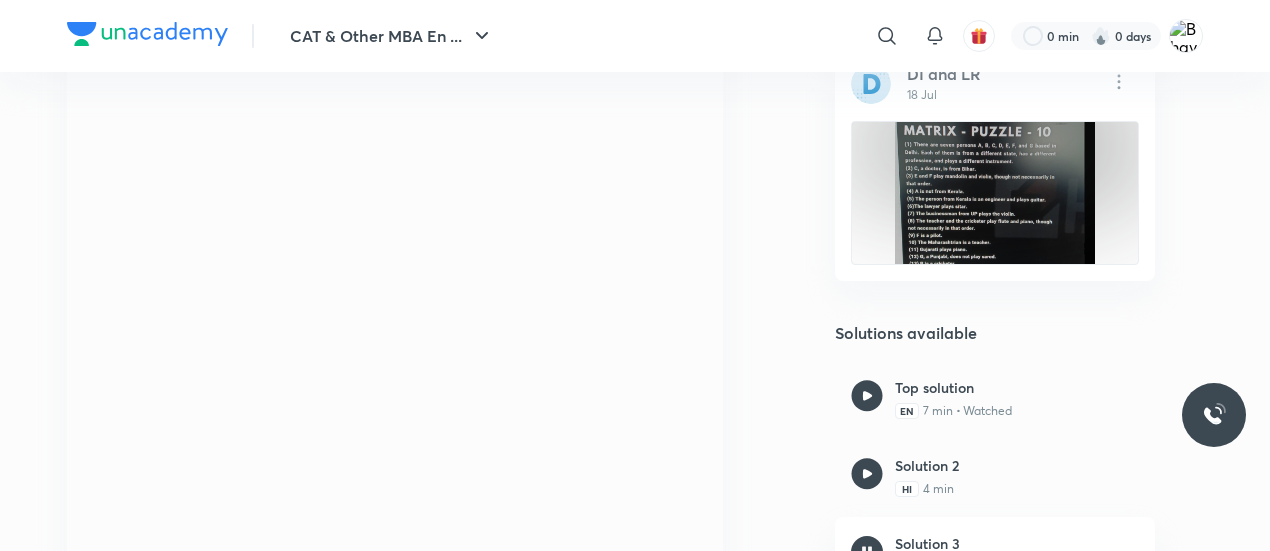 scroll, scrollTop: 328, scrollLeft: 0, axis: vertical 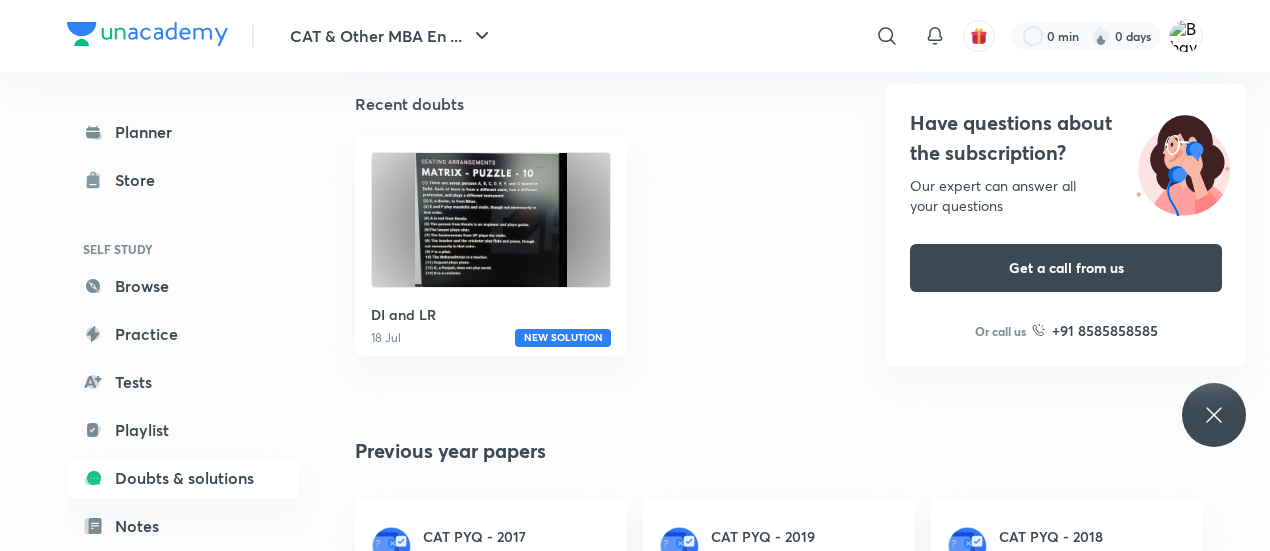 click on "Have questions about the subscription? Our expert can answer all your questions Get a call from us Or call us +91 8585858585" at bounding box center (1214, 415) 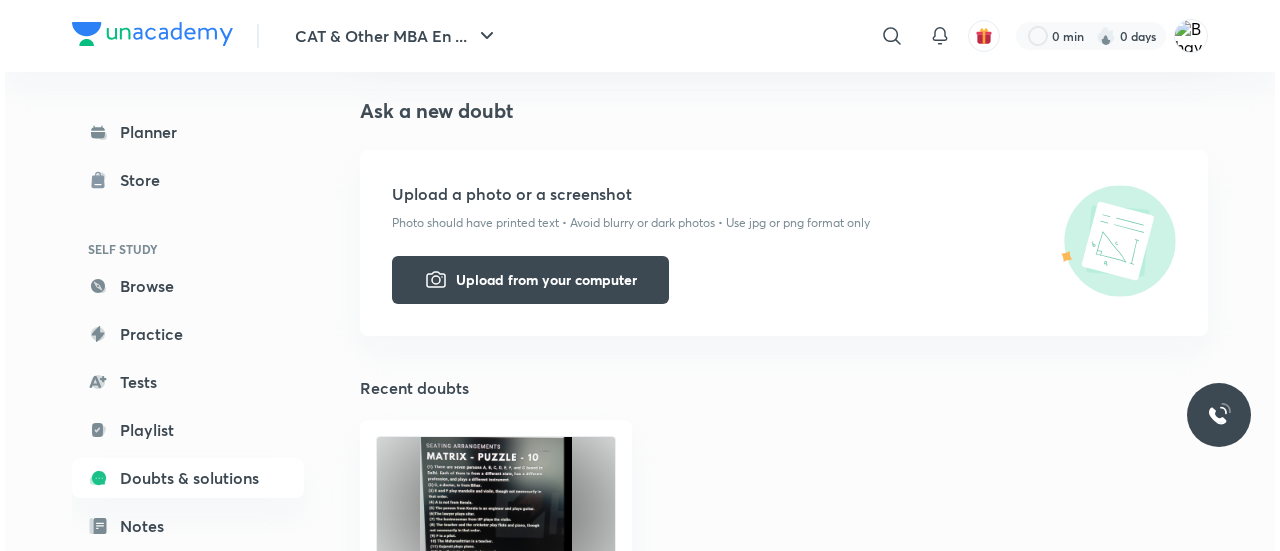 scroll, scrollTop: 238, scrollLeft: 0, axis: vertical 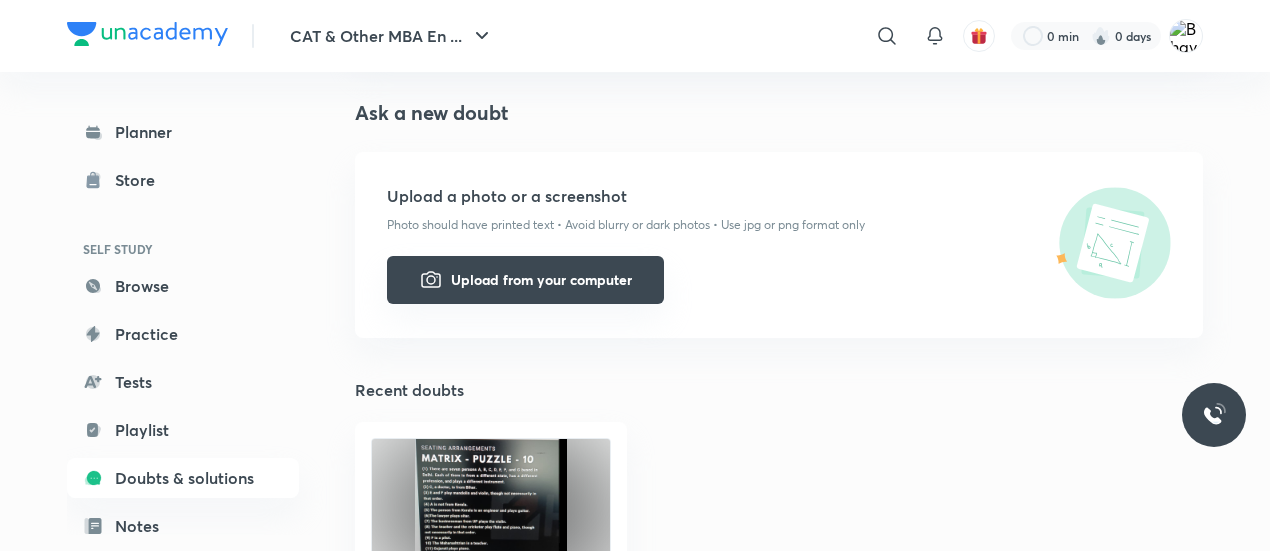 click on "Upload from your computer" at bounding box center (525, 280) 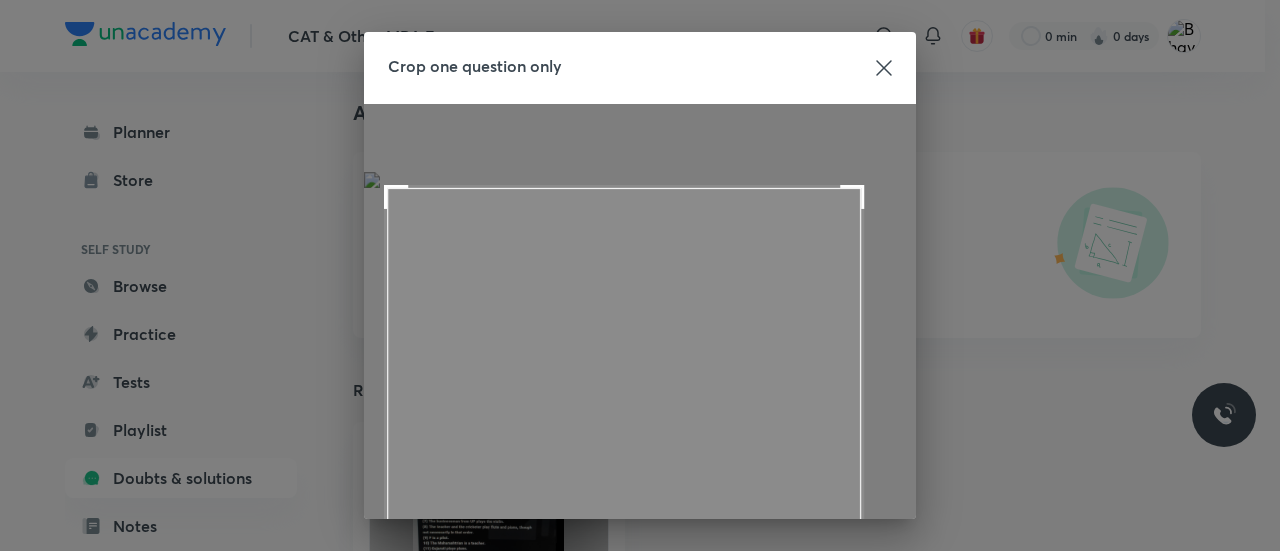 click at bounding box center (396, 197) 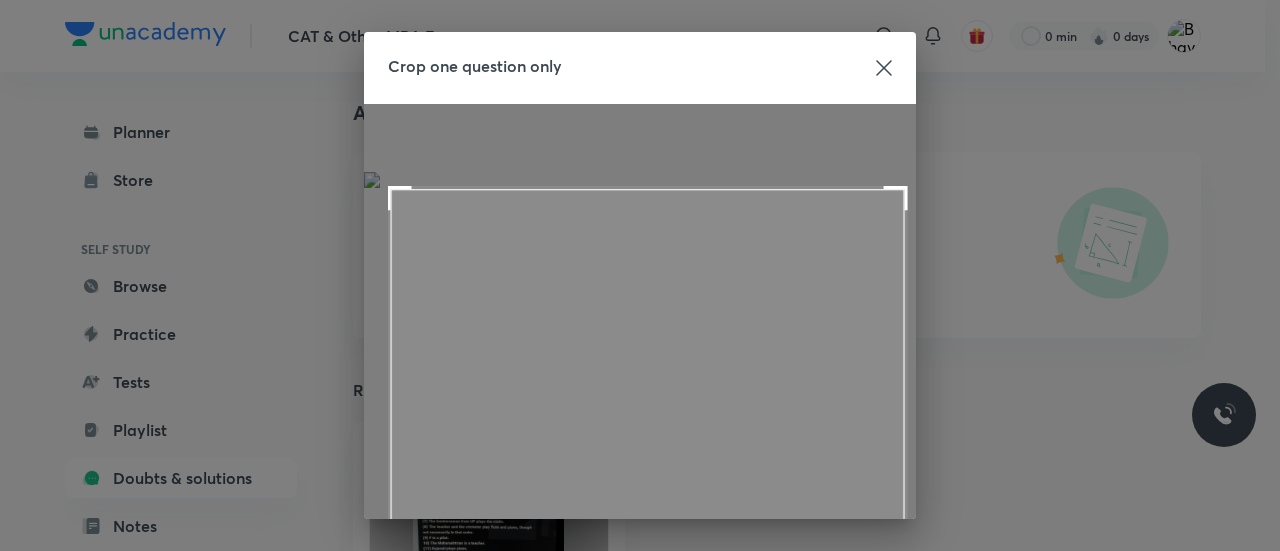click at bounding box center [896, 198] 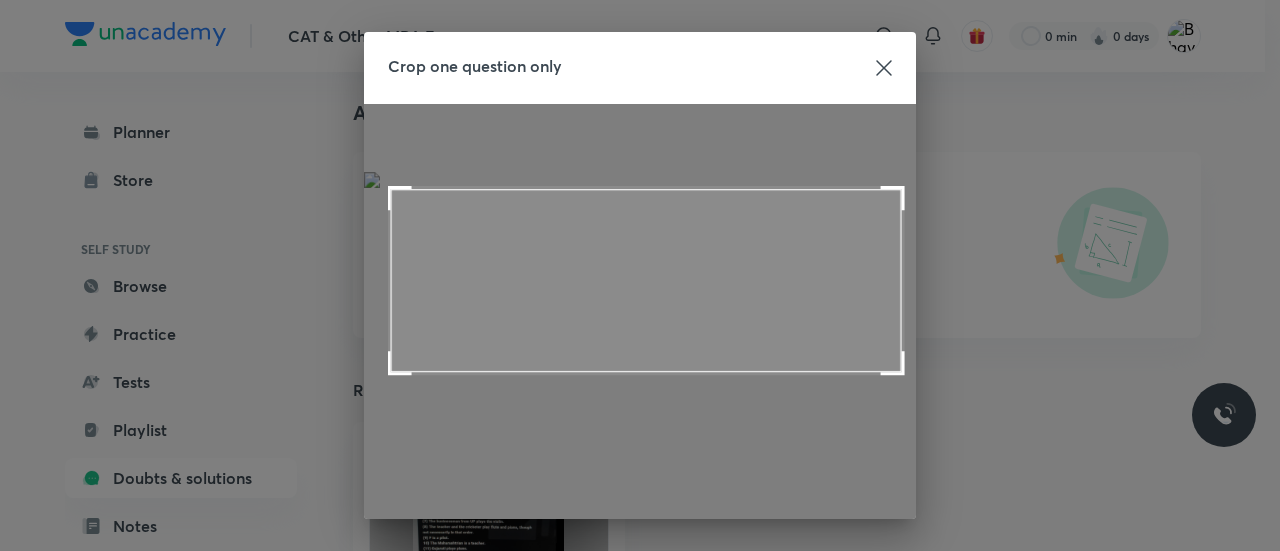 click at bounding box center [892, 363] 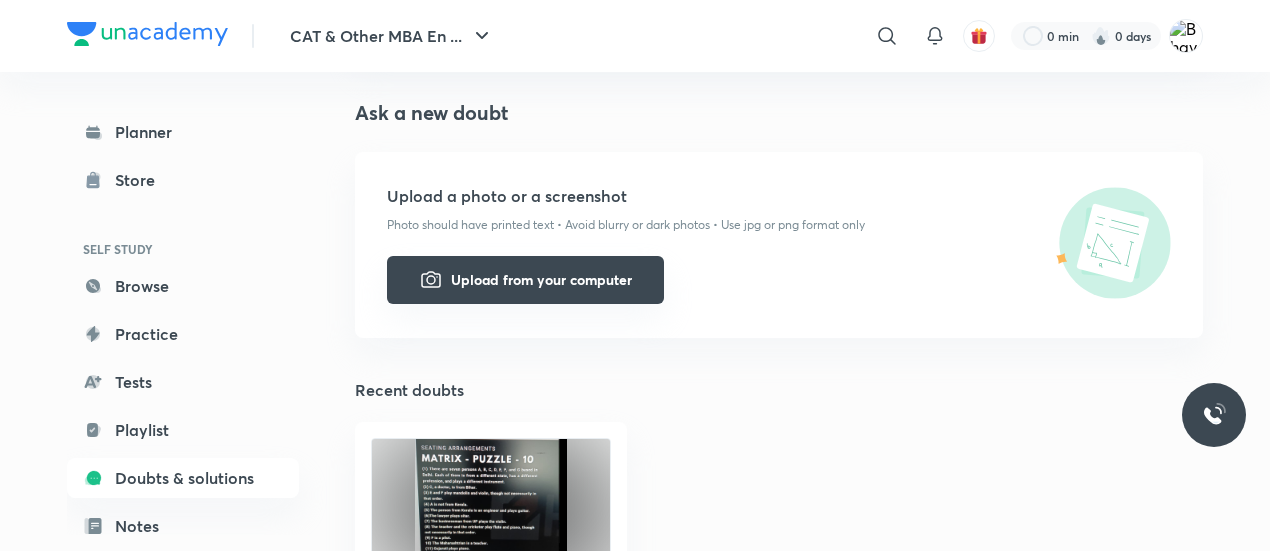click on "Upload from your computer" at bounding box center [525, 280] 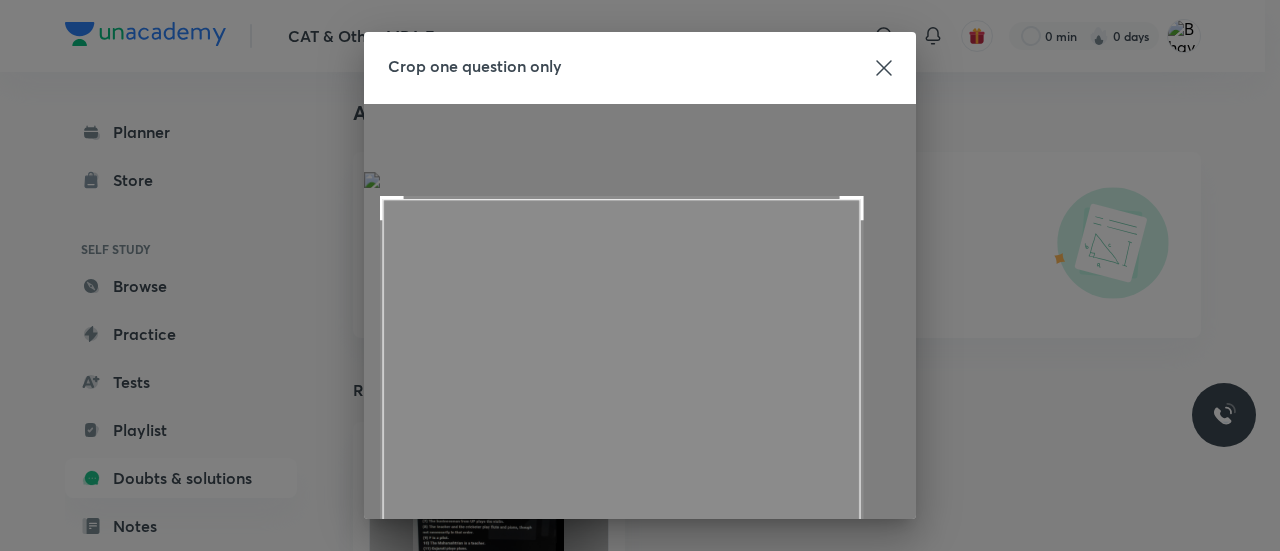 click at bounding box center (392, 208) 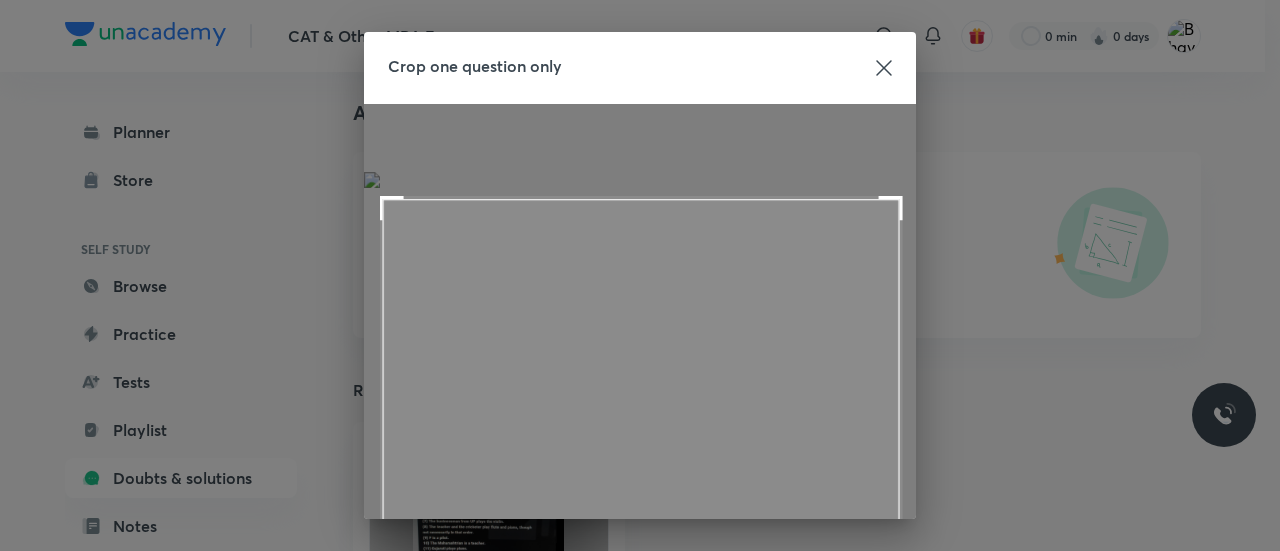 click at bounding box center (890, 208) 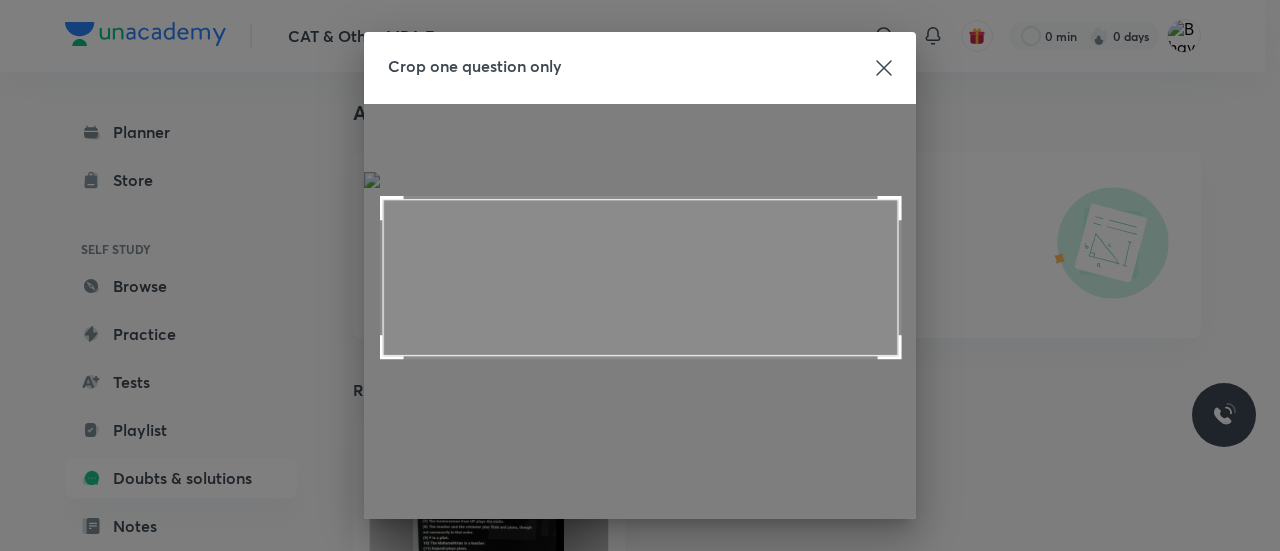 click at bounding box center [640, 380] 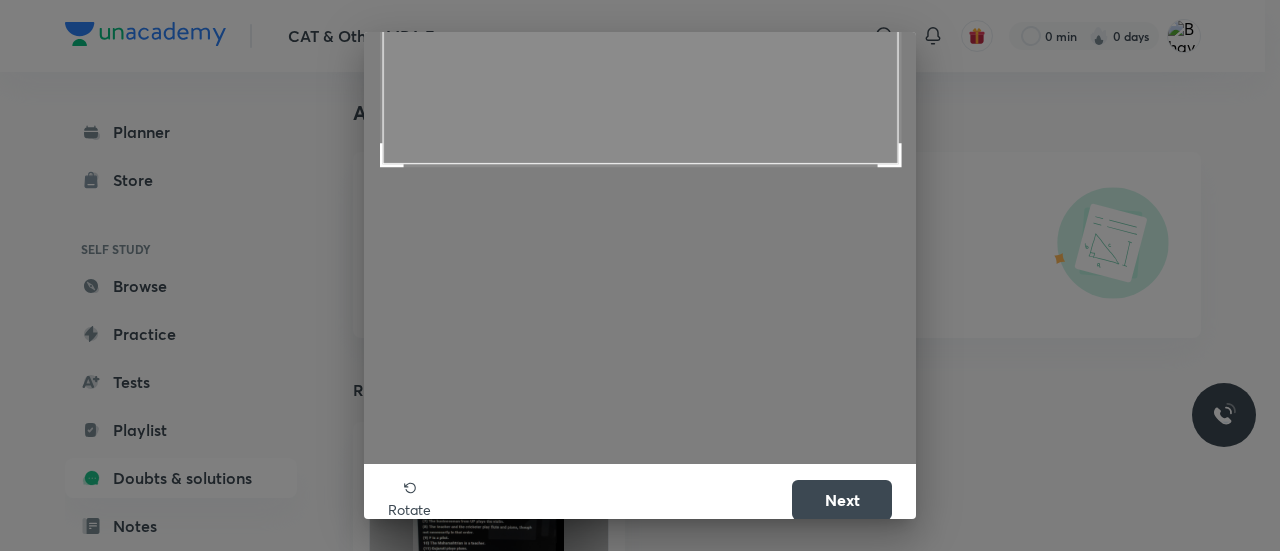 scroll, scrollTop: 208, scrollLeft: 0, axis: vertical 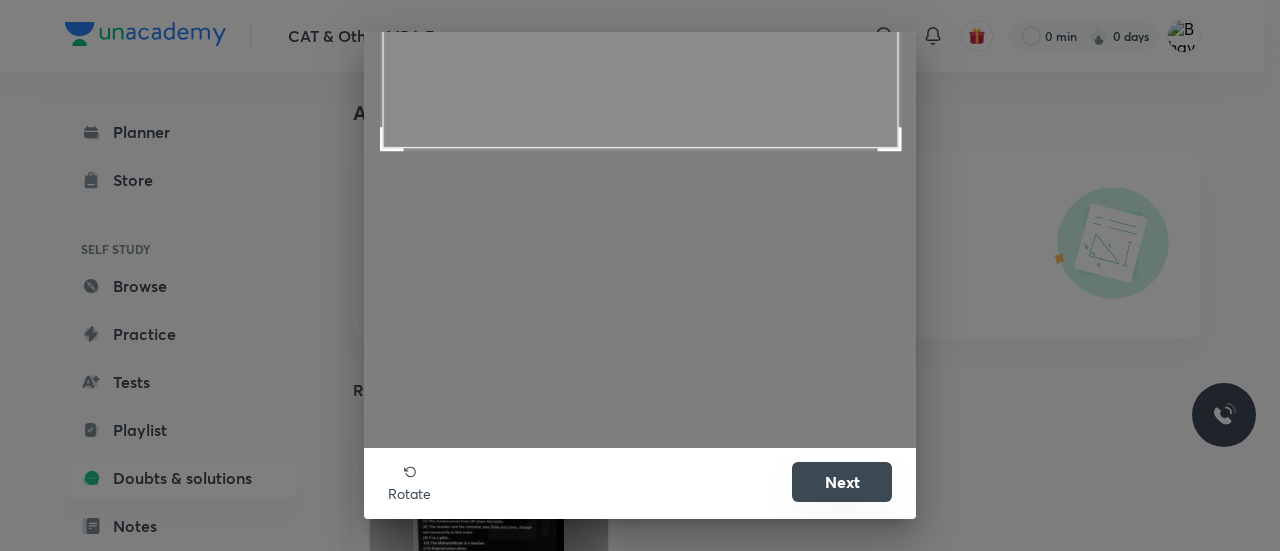 click on "Next" at bounding box center (842, 482) 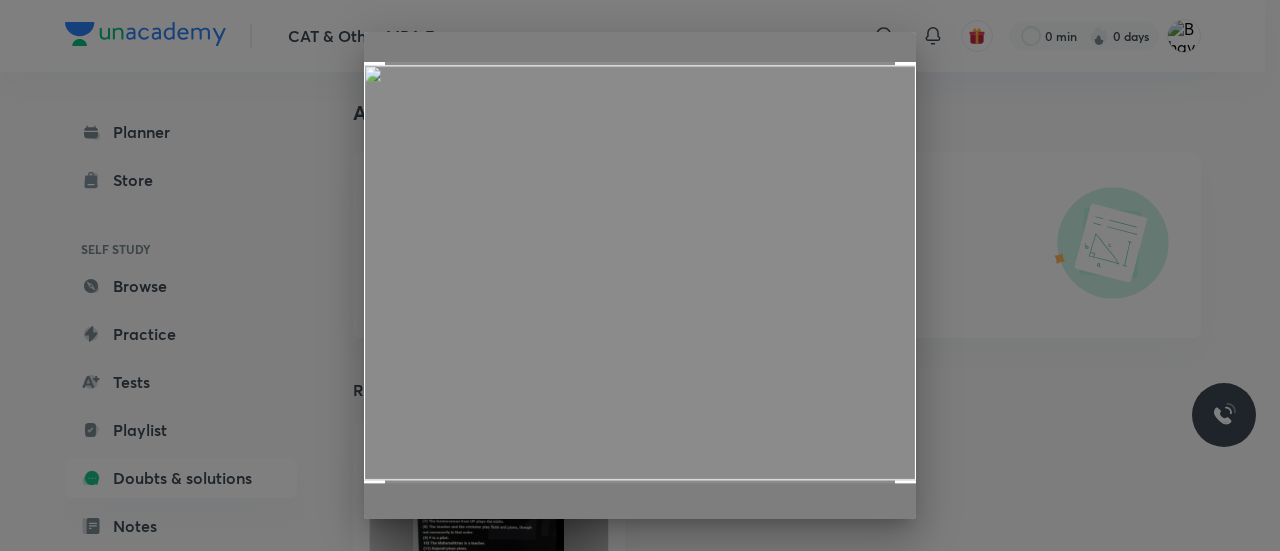 scroll, scrollTop: 0, scrollLeft: 0, axis: both 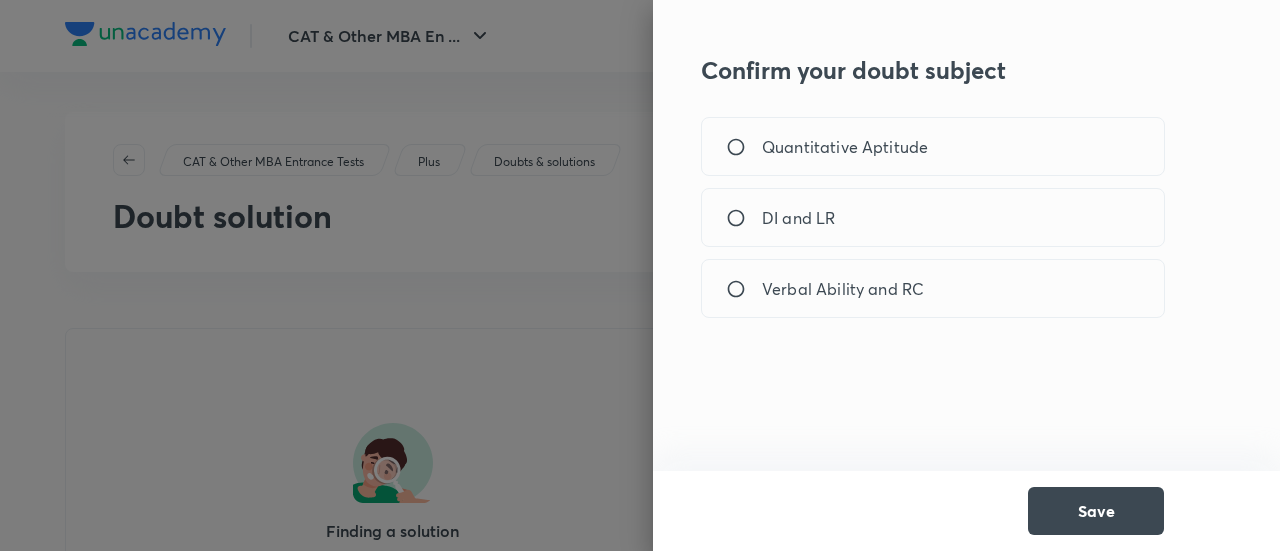 click on "Quantitative Aptitude" at bounding box center [845, 147] 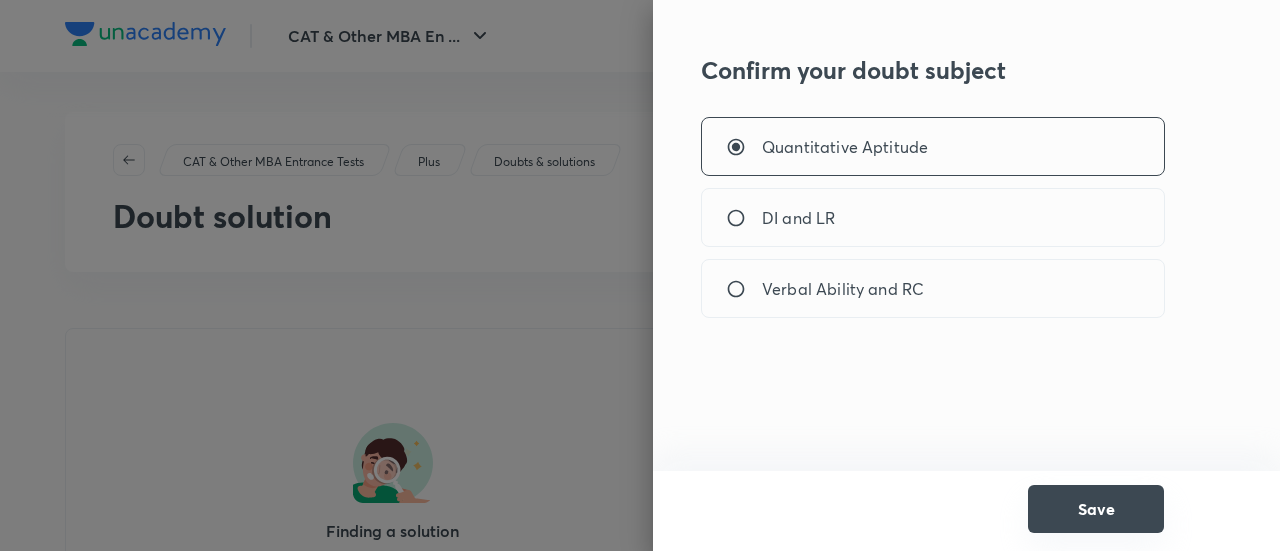 click on "Save" at bounding box center (1096, 509) 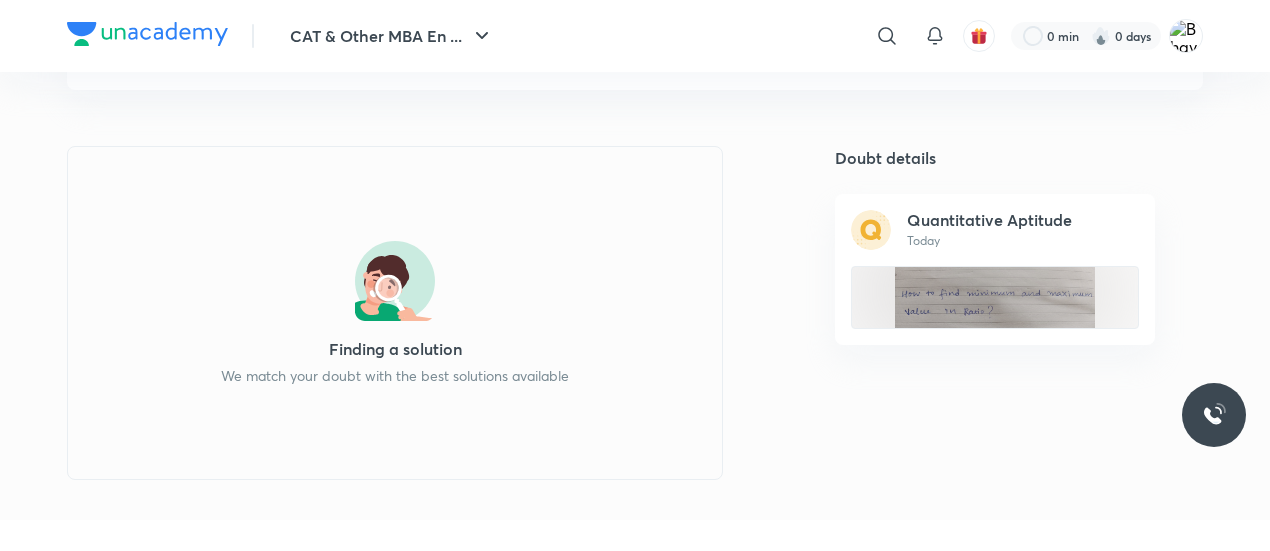 scroll, scrollTop: 188, scrollLeft: 0, axis: vertical 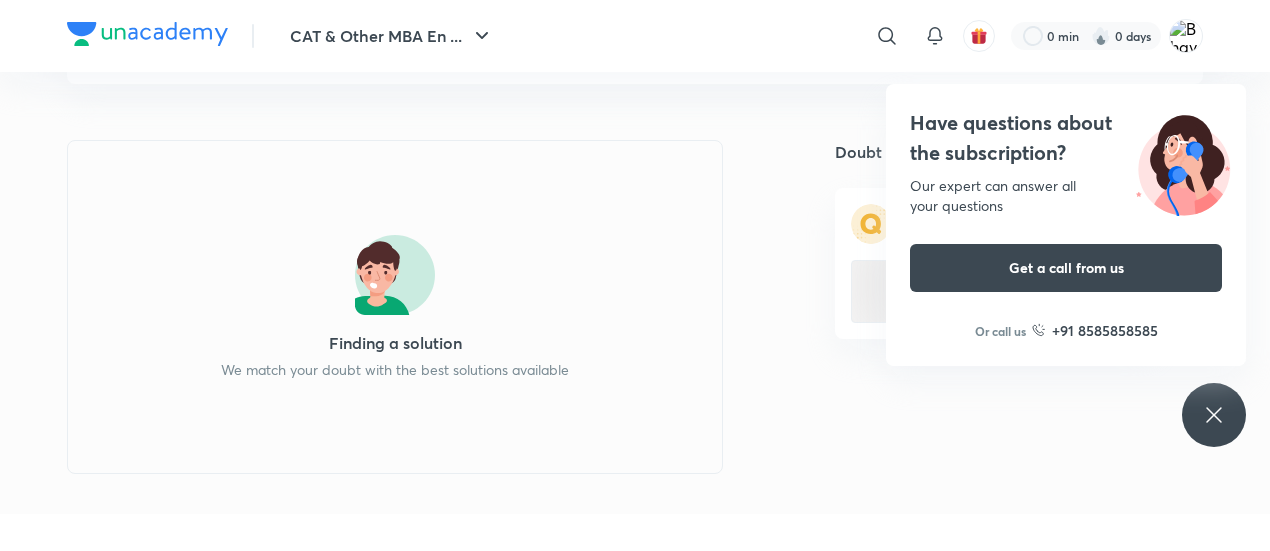 click 